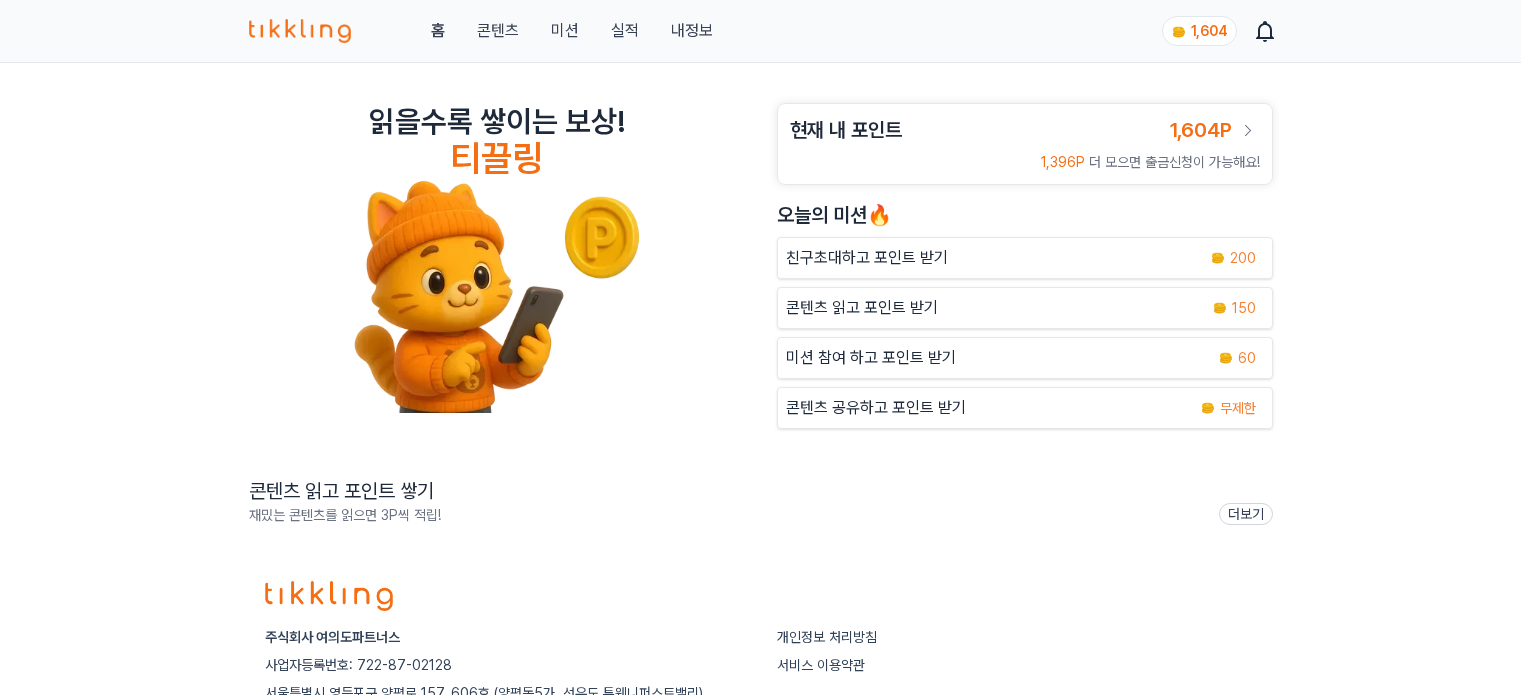 scroll, scrollTop: 0, scrollLeft: 0, axis: both 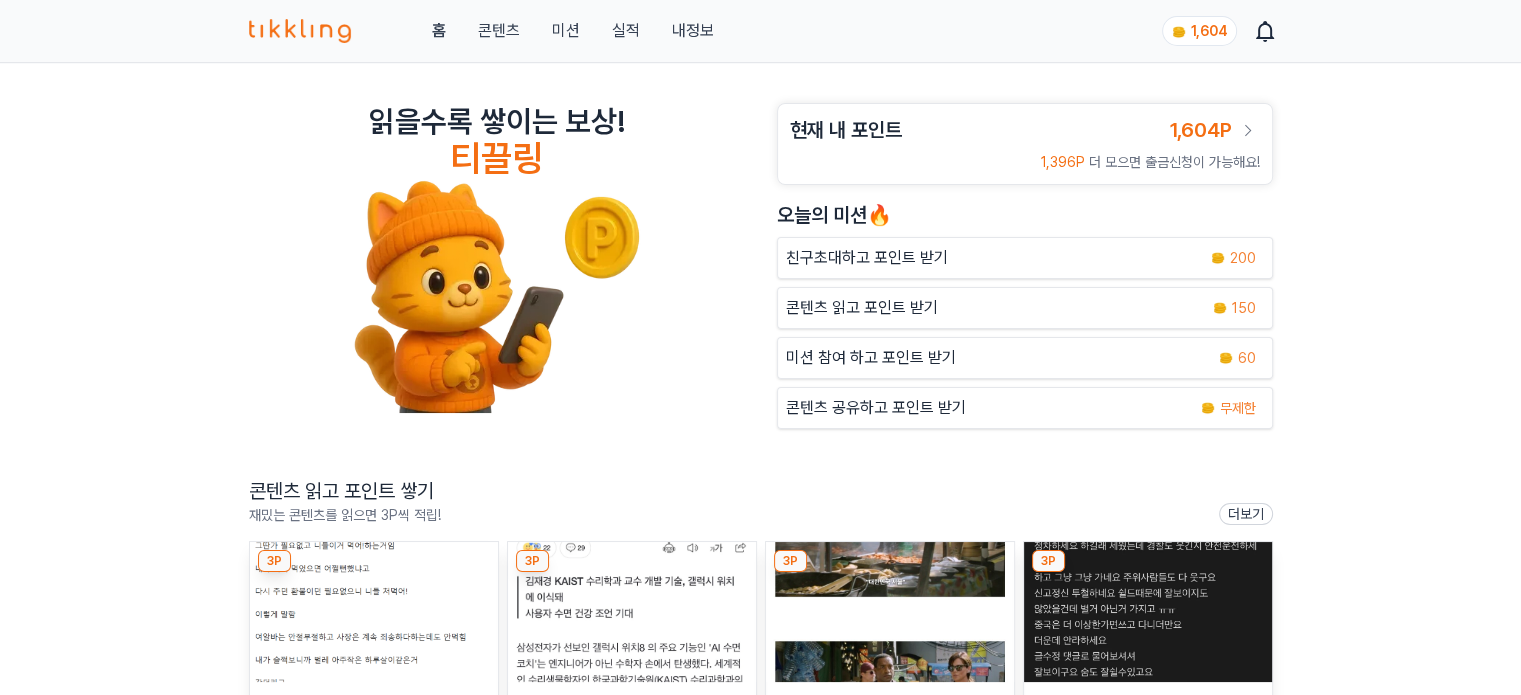 click on "미션" at bounding box center [565, 31] 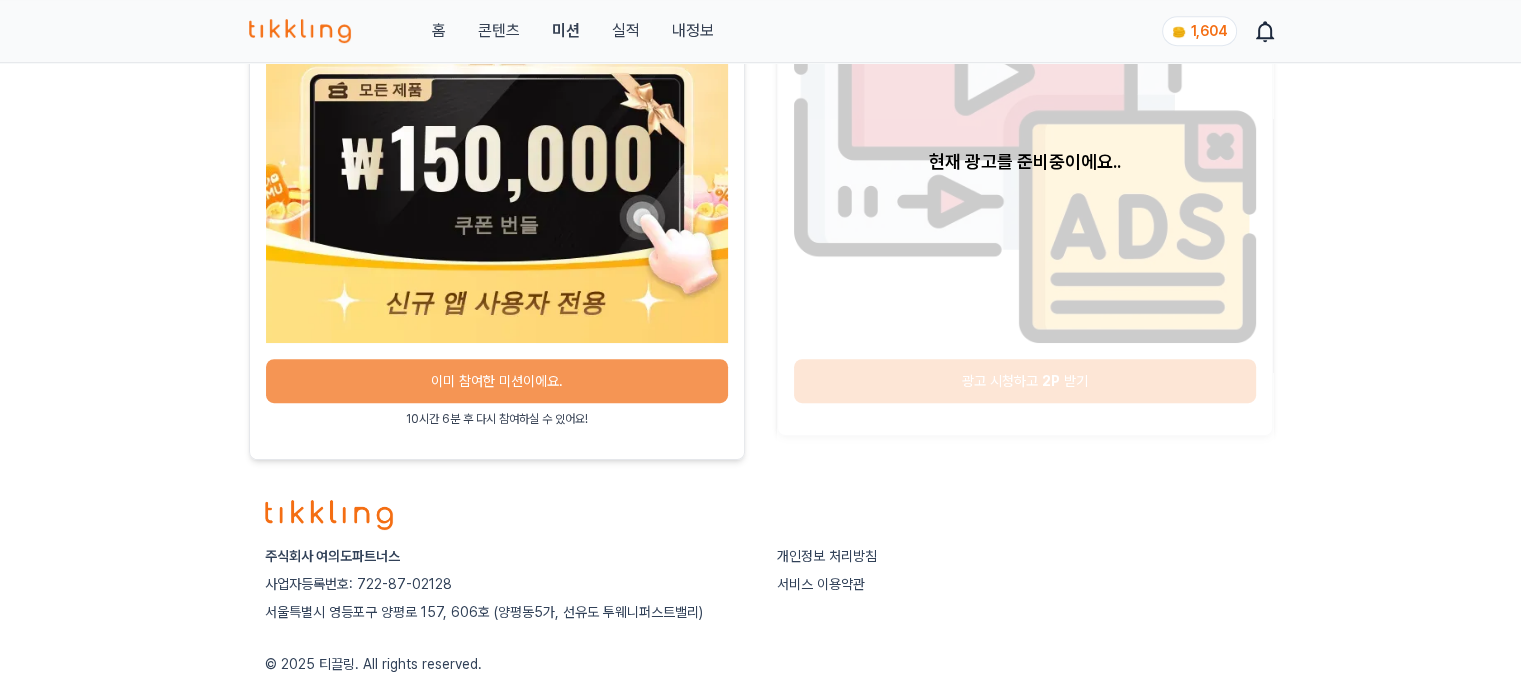 scroll, scrollTop: 1086, scrollLeft: 0, axis: vertical 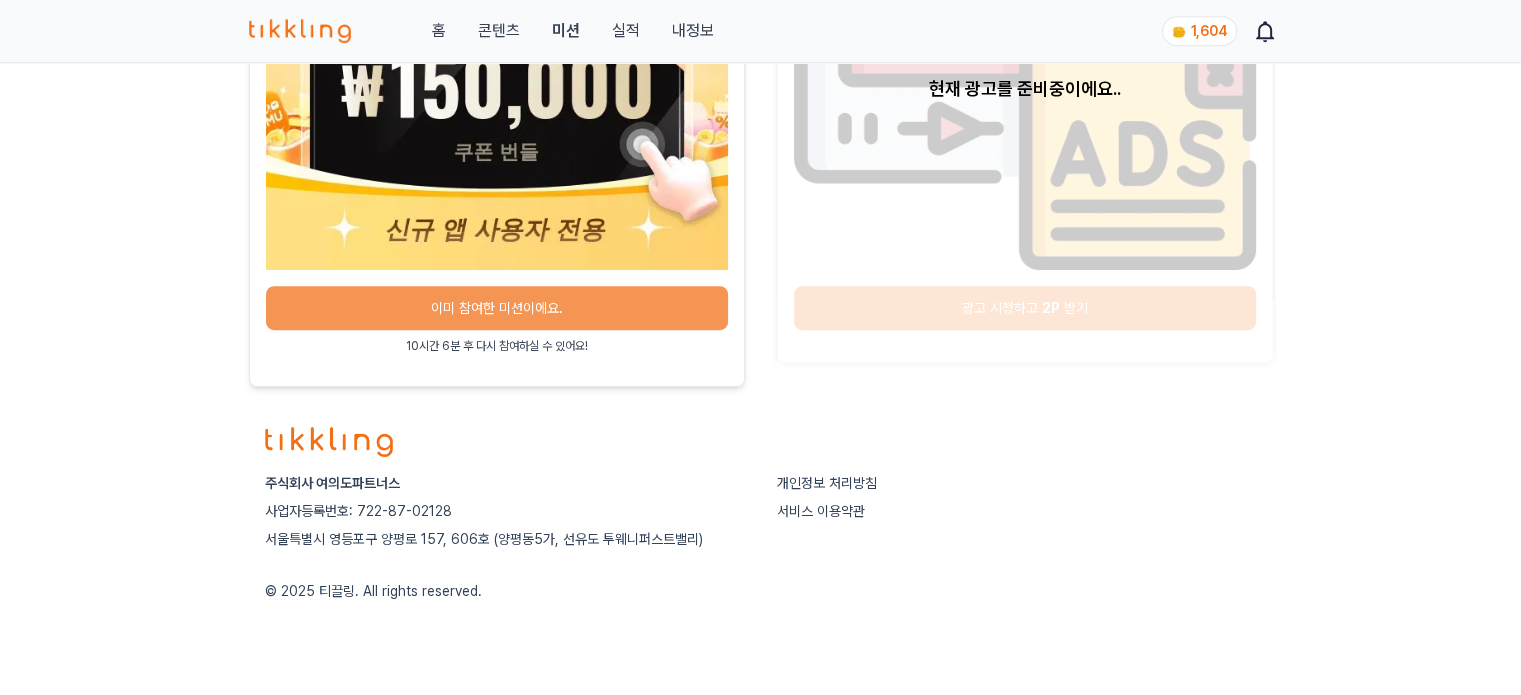 click on "콘텐츠" at bounding box center [498, 31] 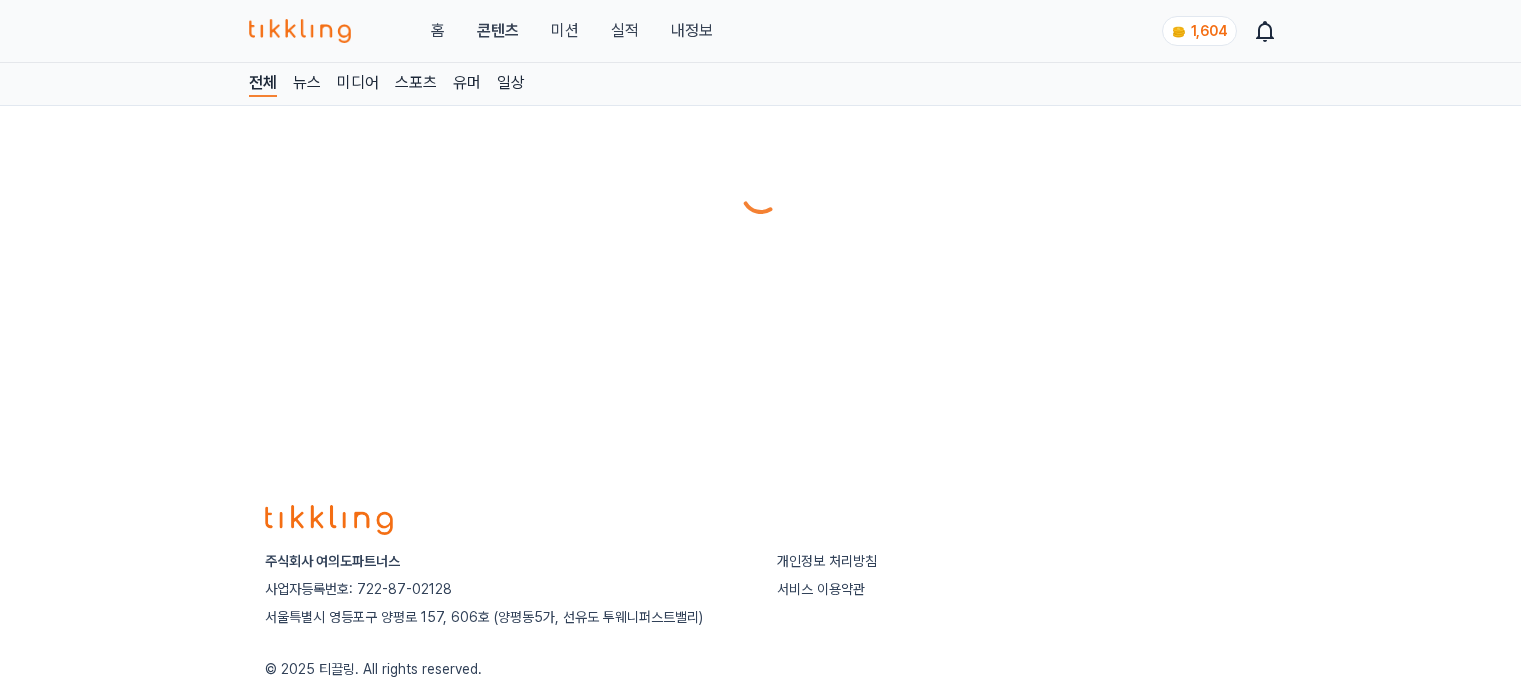 scroll, scrollTop: 0, scrollLeft: 0, axis: both 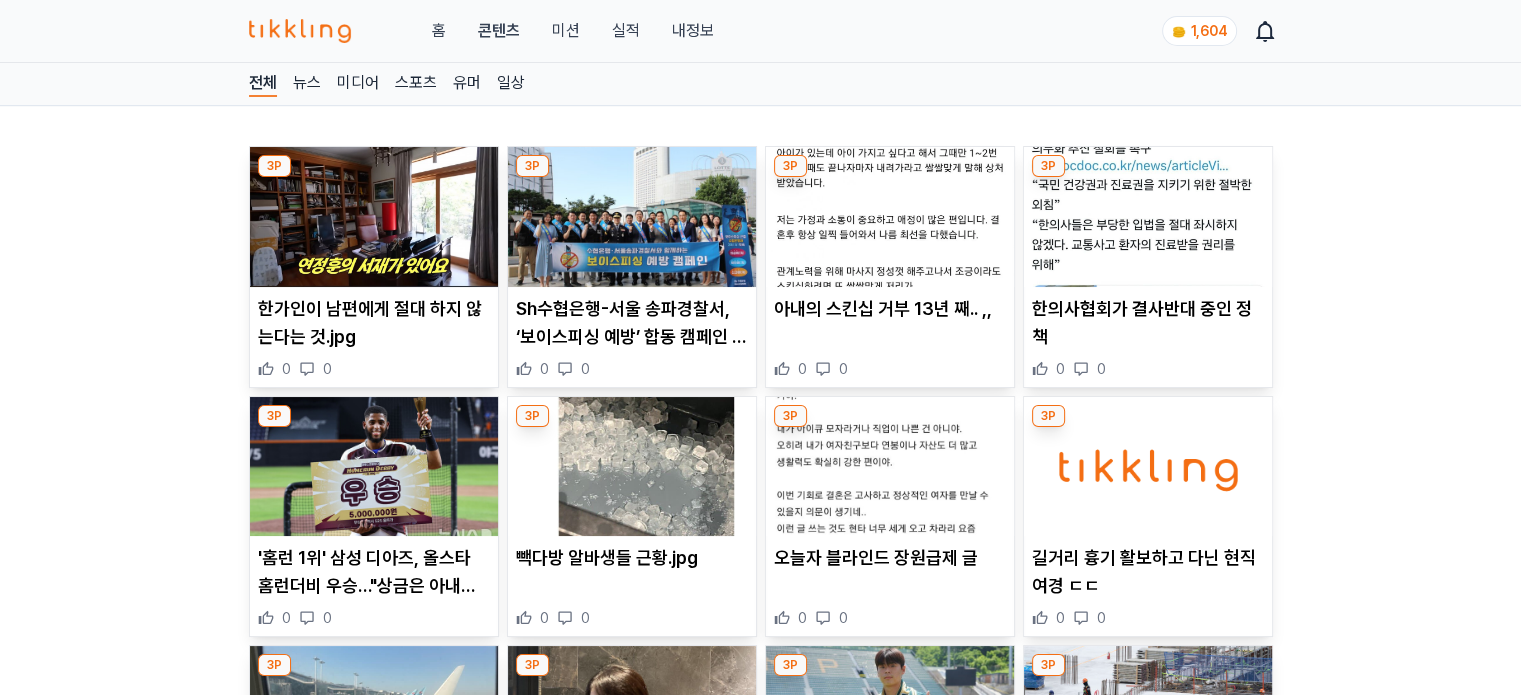 click at bounding box center (374, 217) 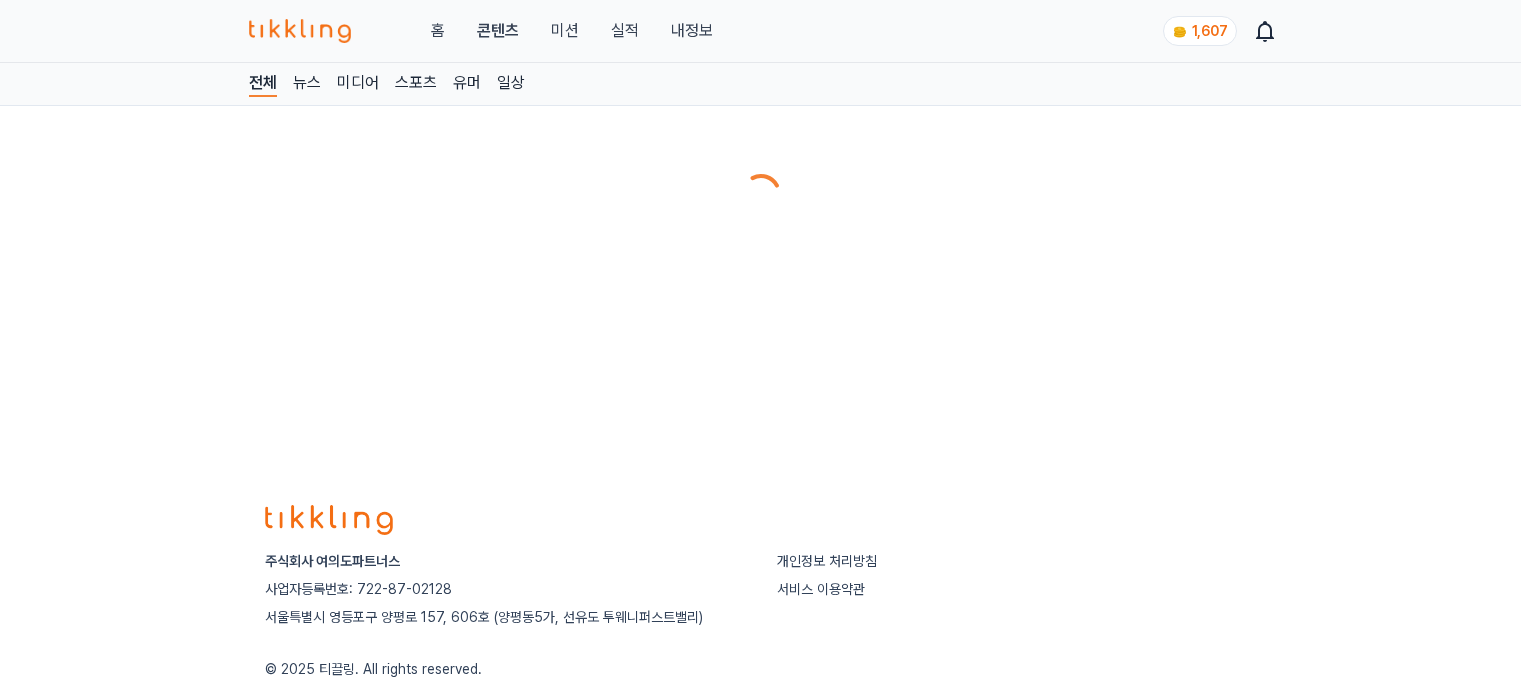 scroll, scrollTop: 0, scrollLeft: 0, axis: both 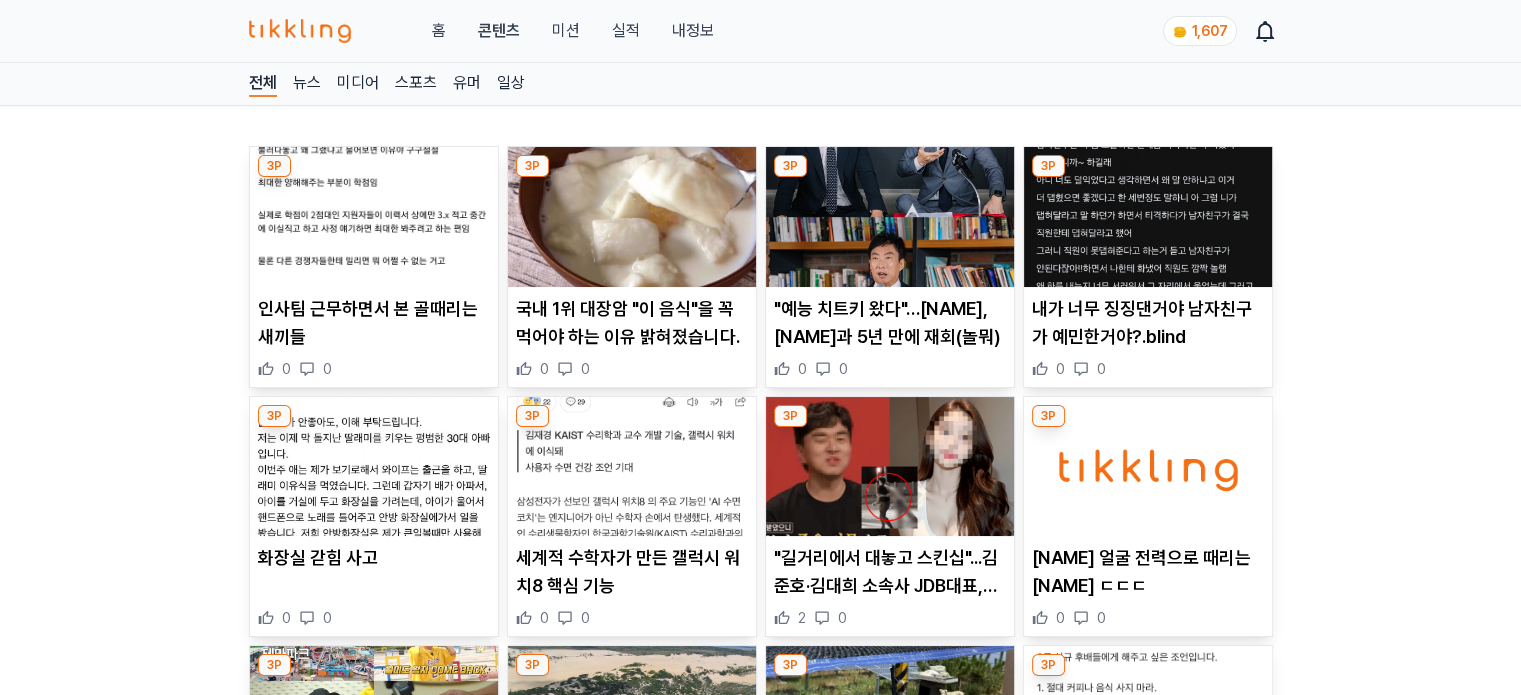 click at bounding box center (374, 217) 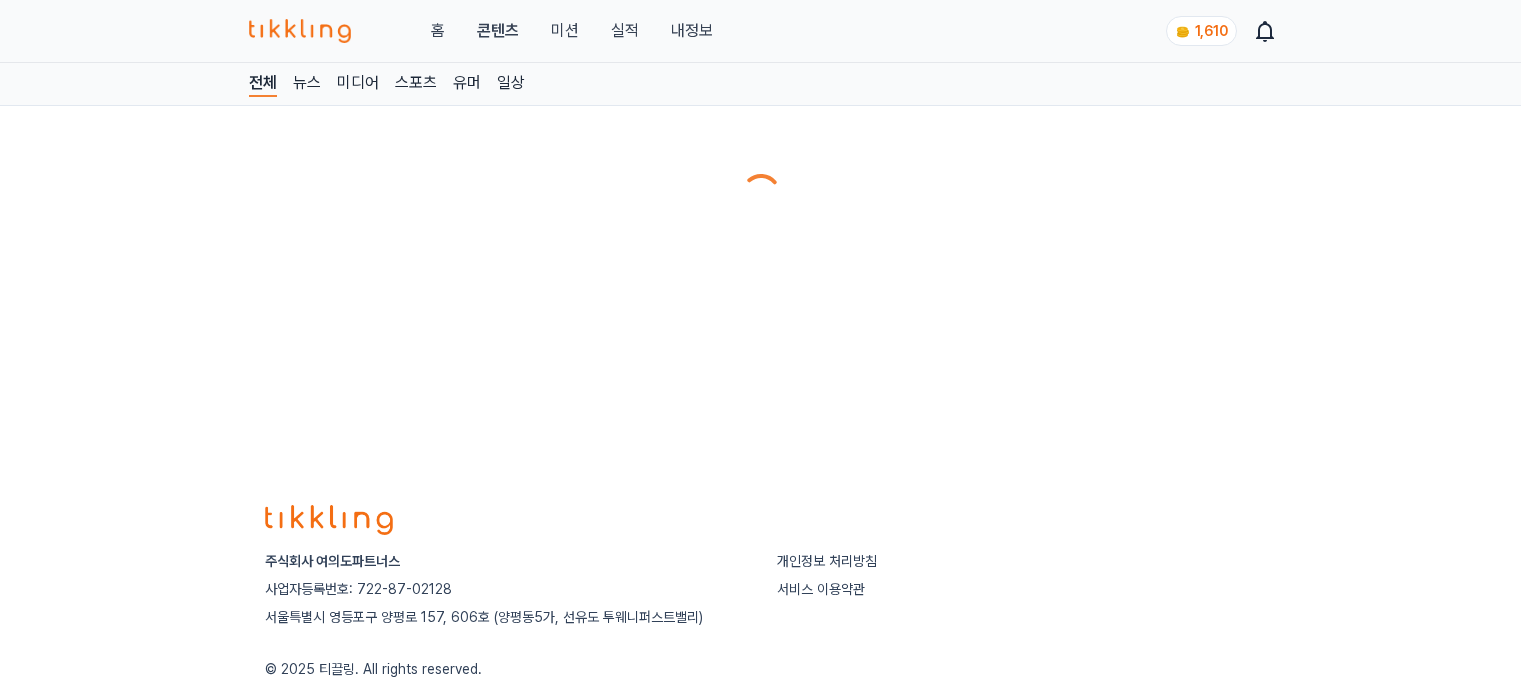 scroll, scrollTop: 0, scrollLeft: 0, axis: both 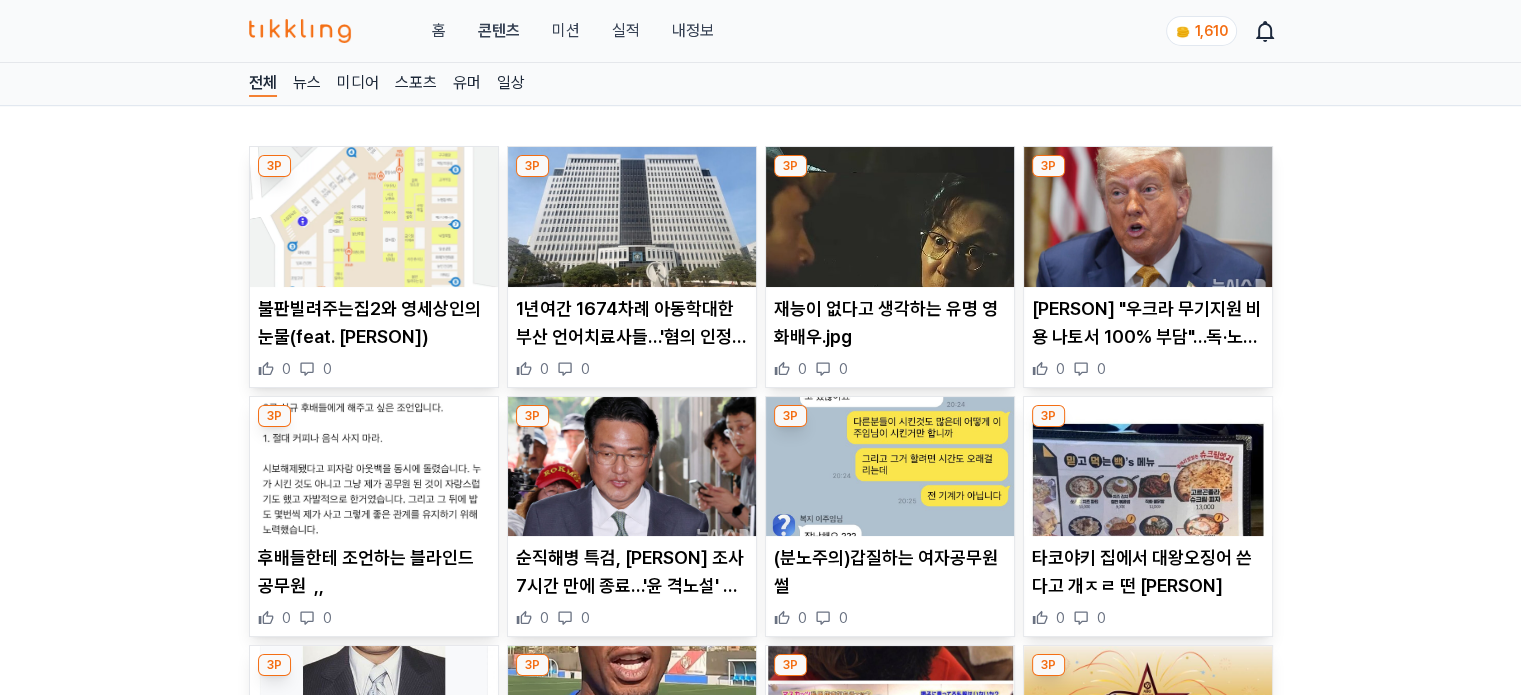 click at bounding box center [374, 217] 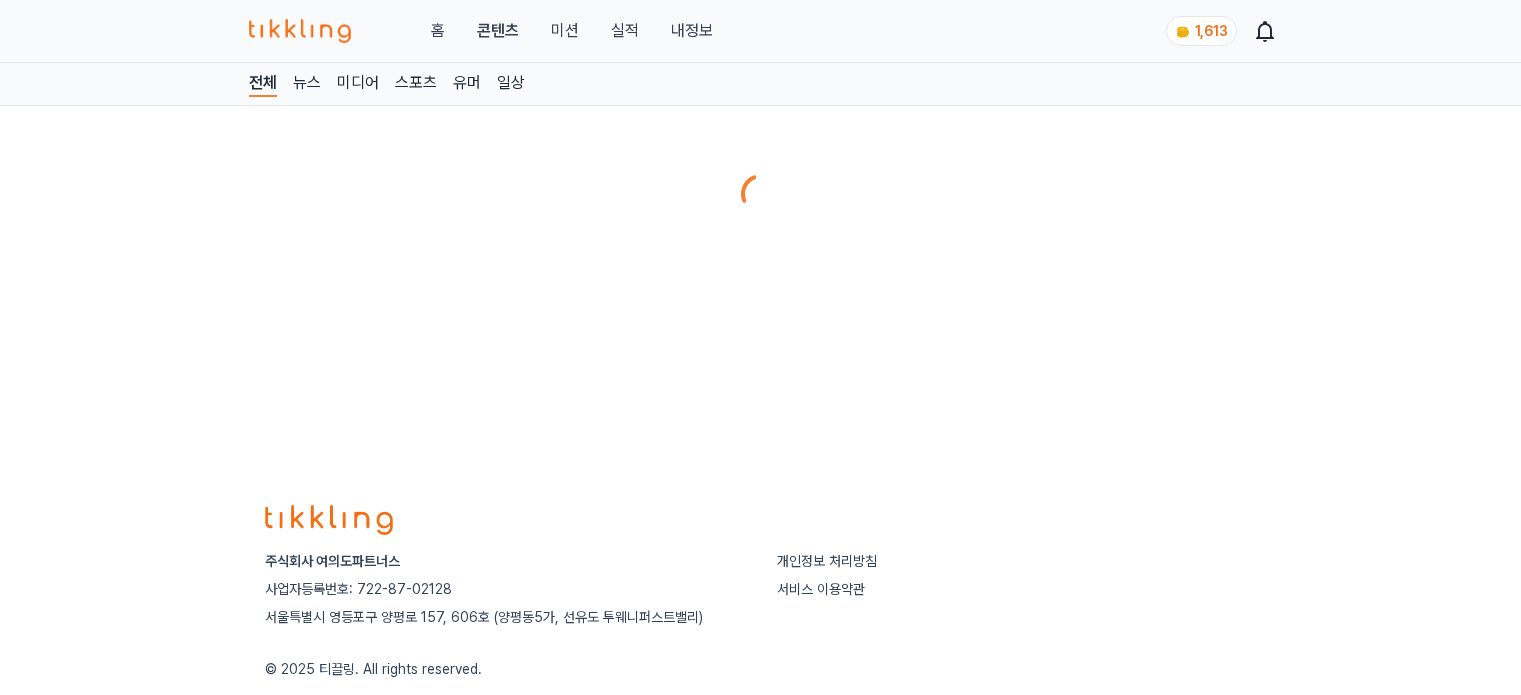scroll, scrollTop: 0, scrollLeft: 0, axis: both 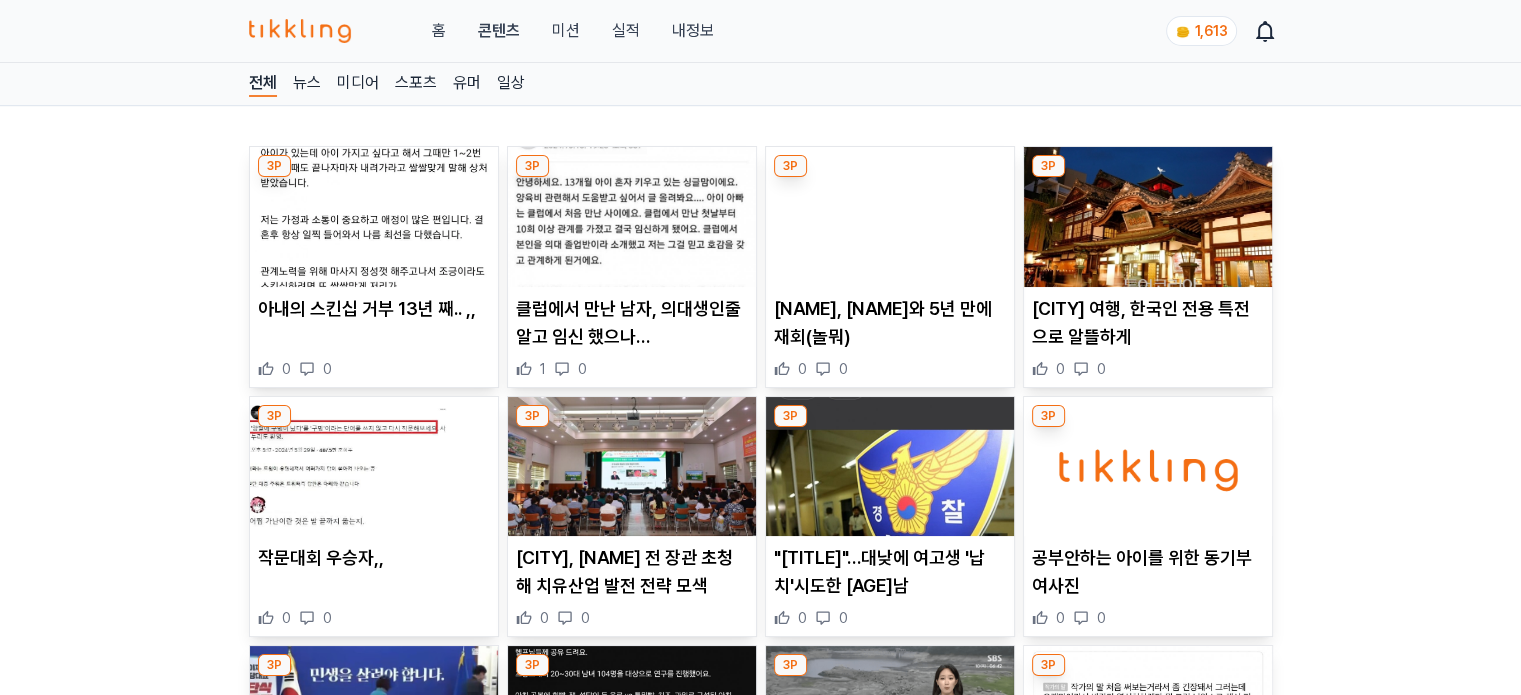 click at bounding box center (374, 217) 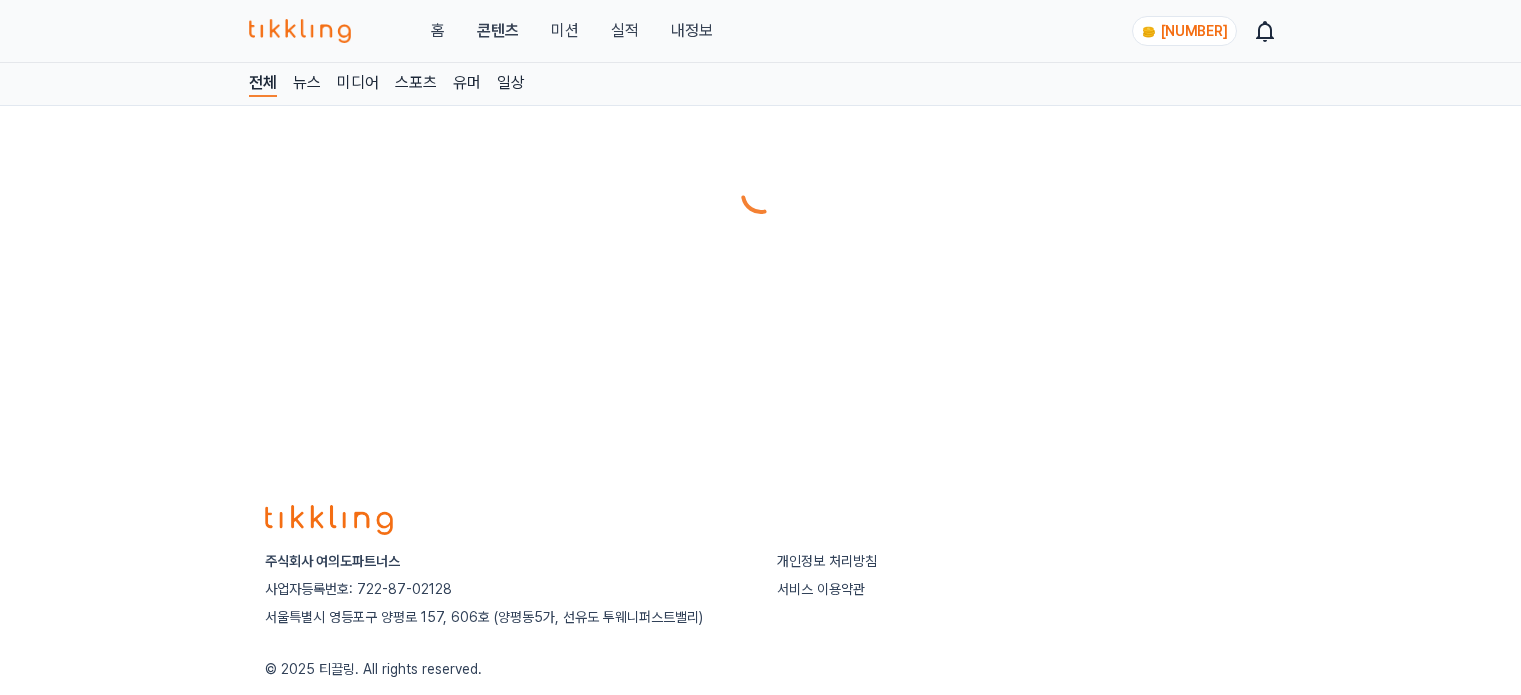scroll, scrollTop: 0, scrollLeft: 0, axis: both 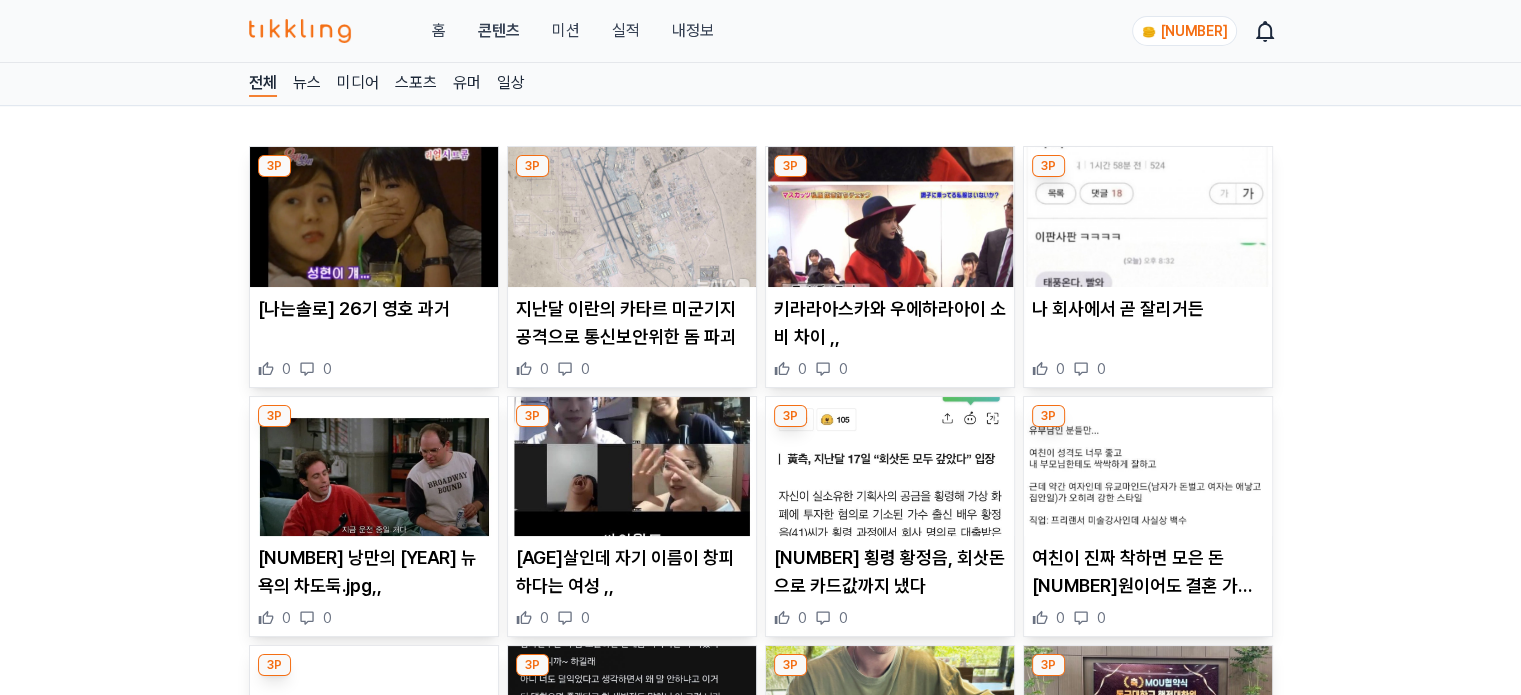 click at bounding box center (374, 217) 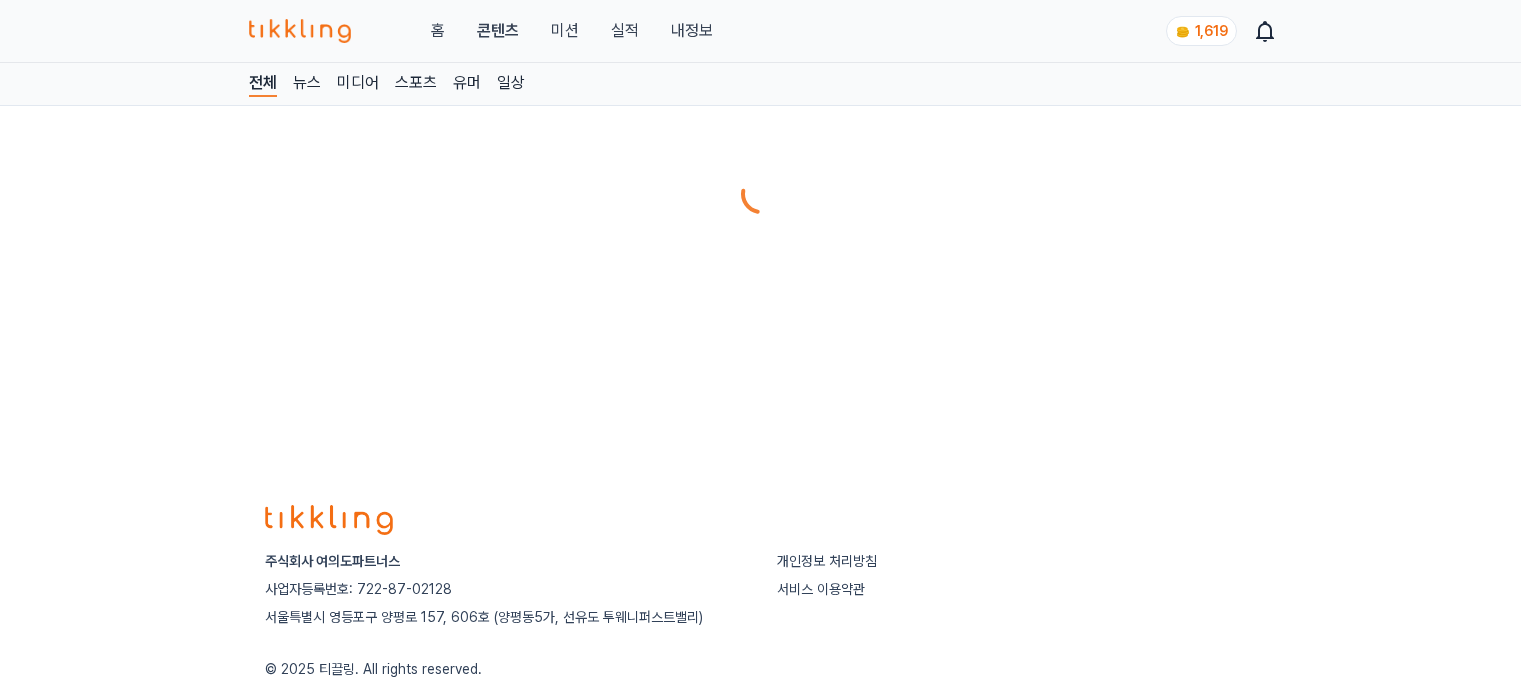 scroll, scrollTop: 0, scrollLeft: 0, axis: both 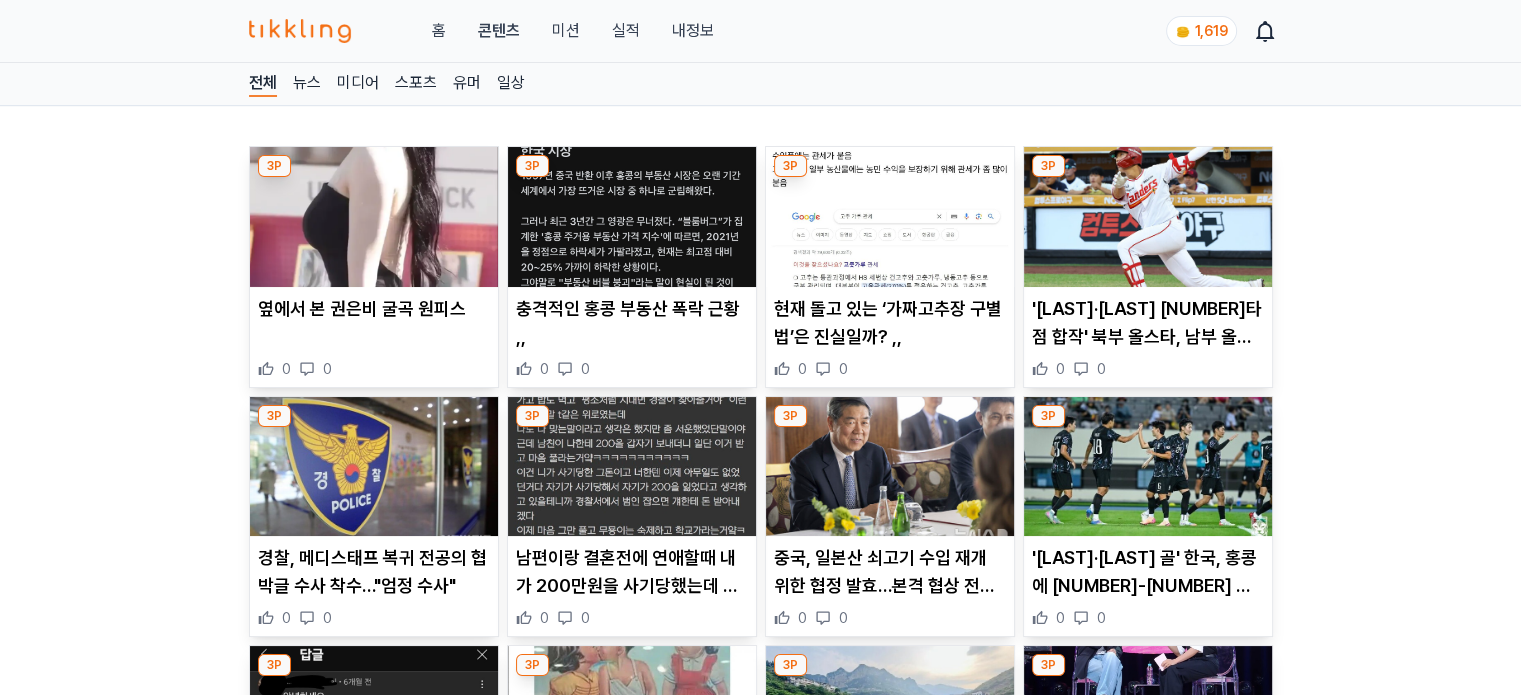 click at bounding box center (632, 217) 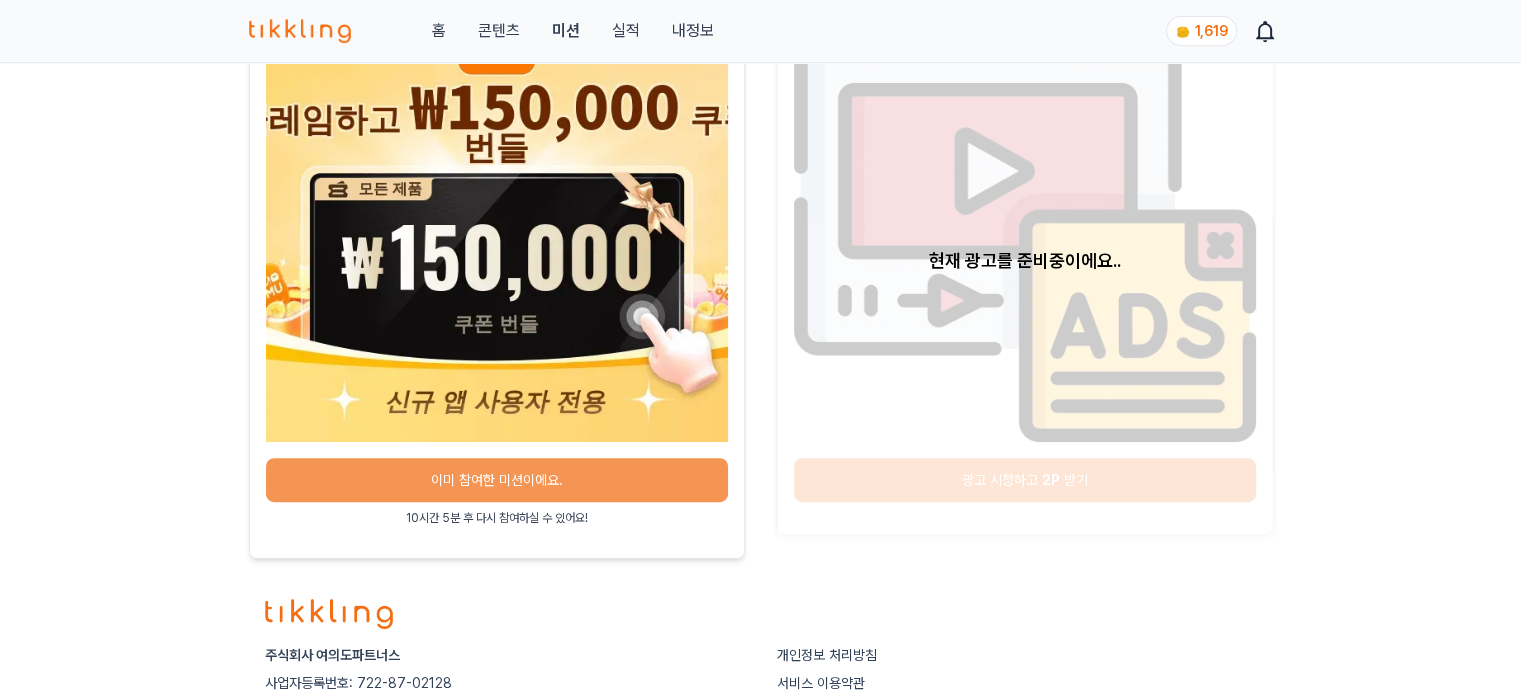 scroll, scrollTop: 1086, scrollLeft: 0, axis: vertical 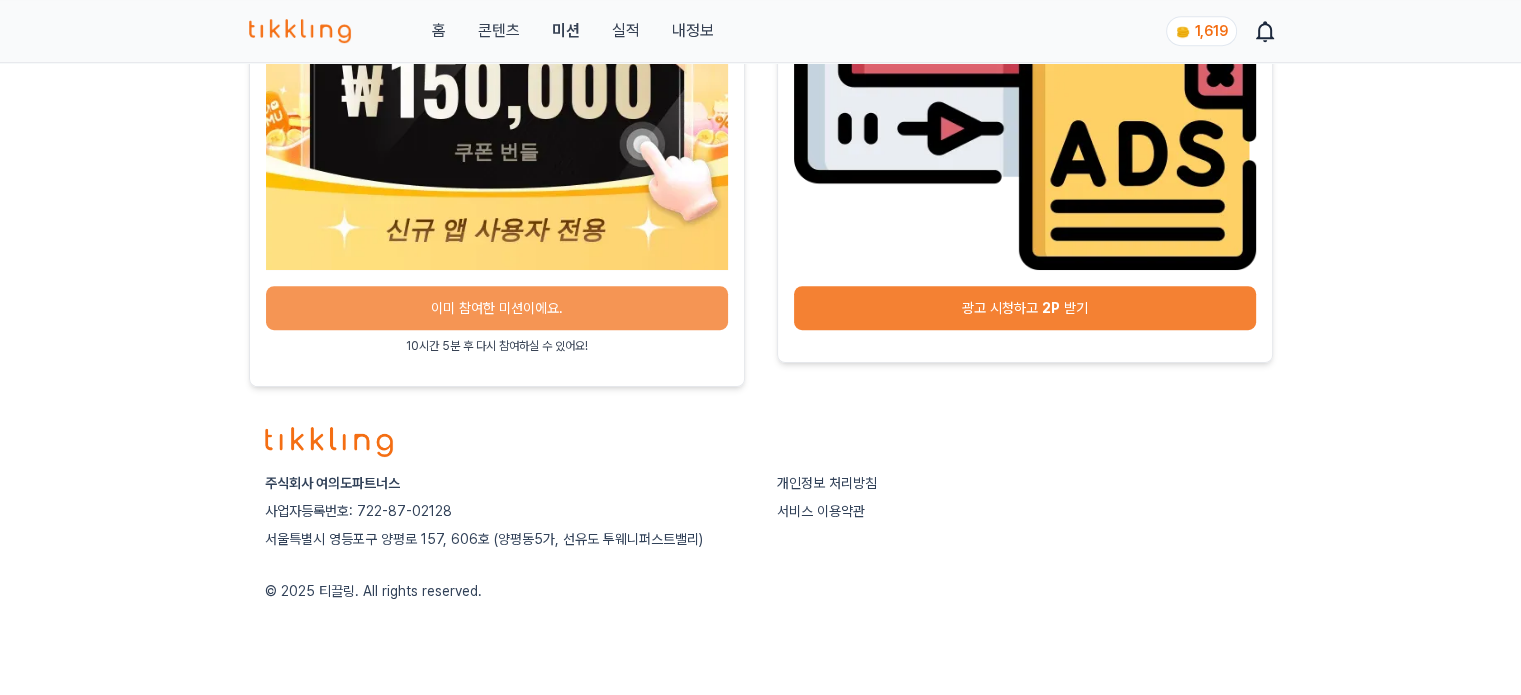 click on "광고 시청하고  2P  받기" at bounding box center (1025, 308) 